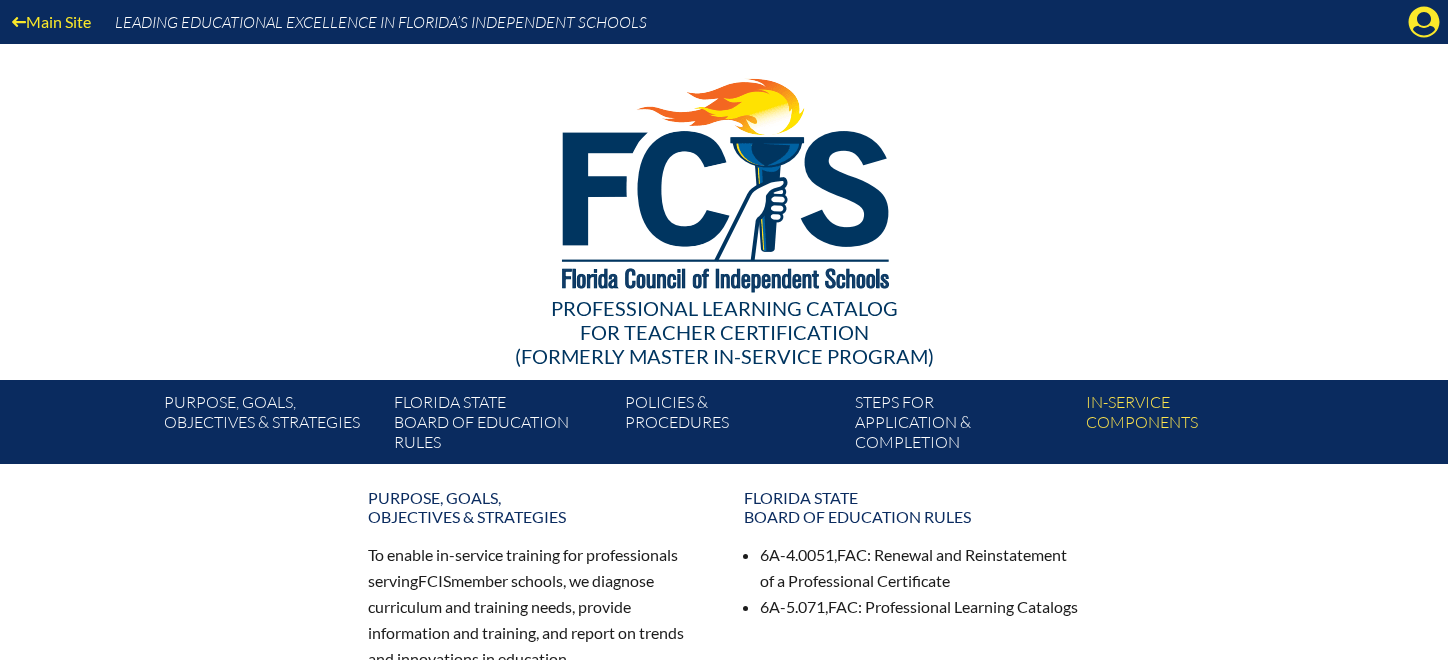 scroll, scrollTop: 0, scrollLeft: 0, axis: both 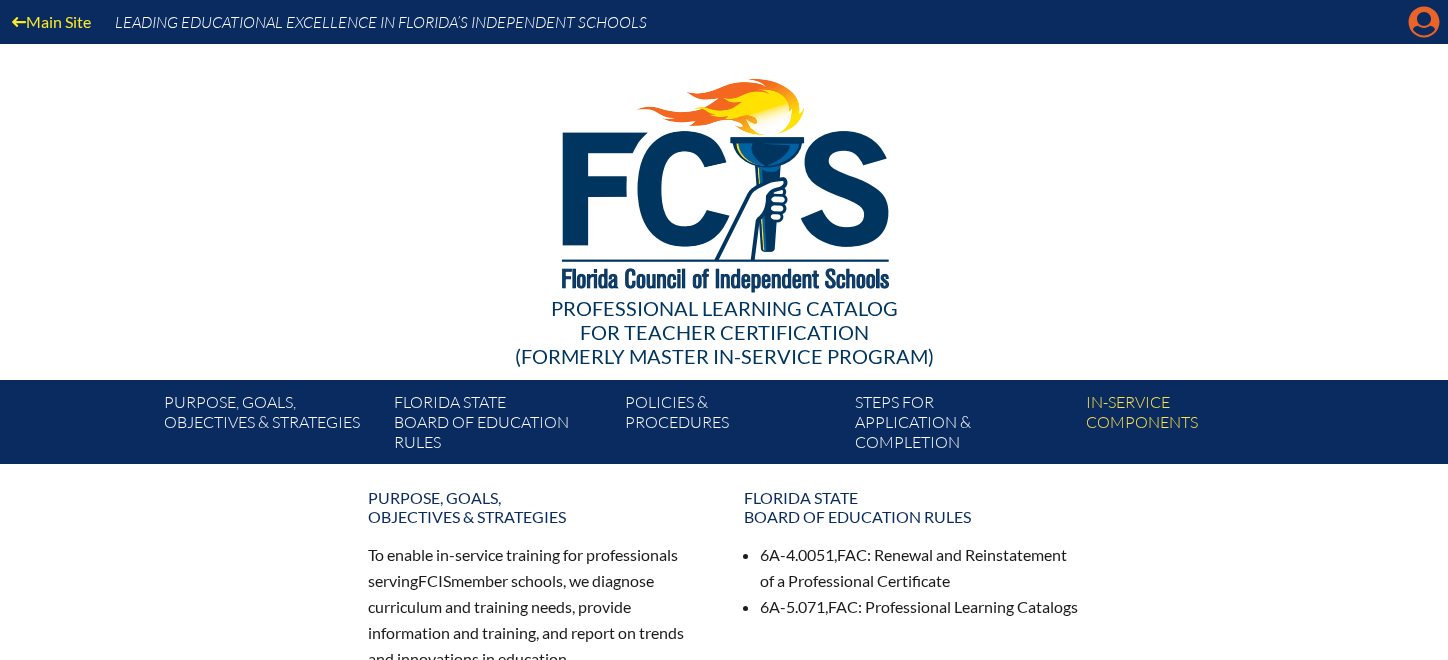 click on "Manage account" 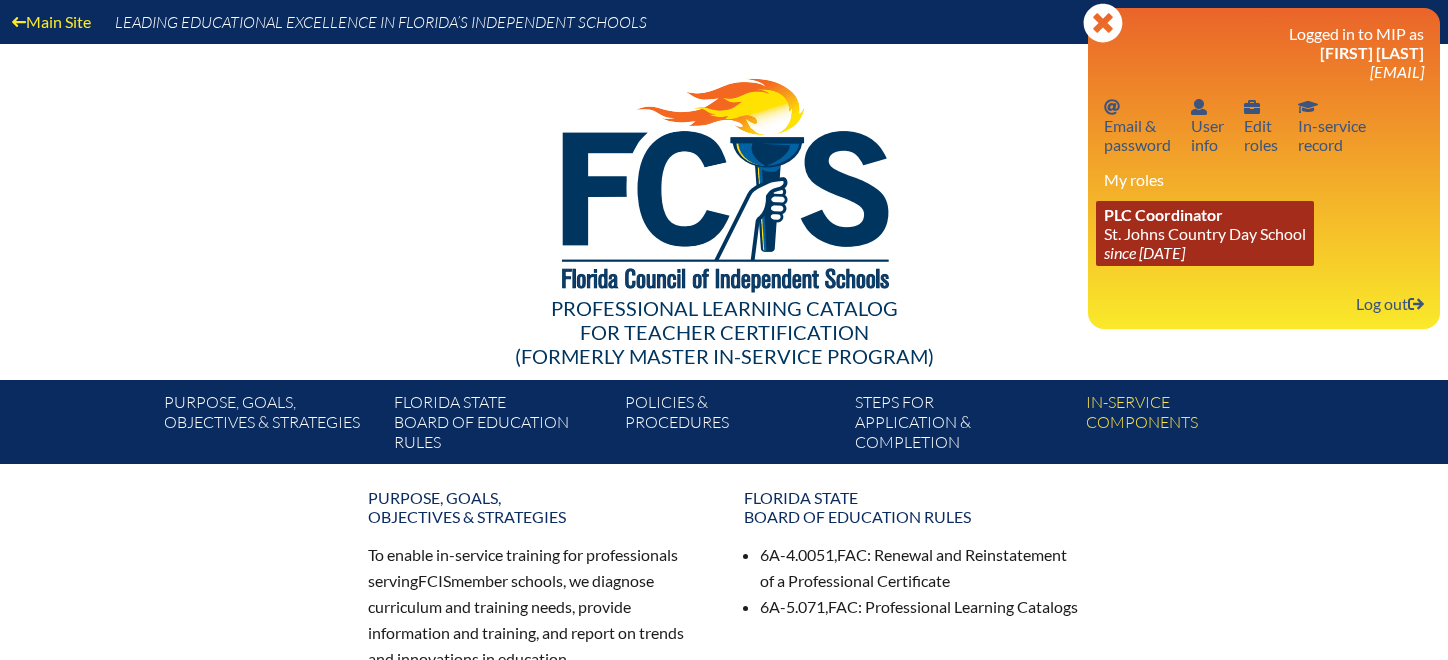 click on "PLC Coordinator
St. Johns Country Day School
since 2022 Aug 3" at bounding box center [1205, 233] 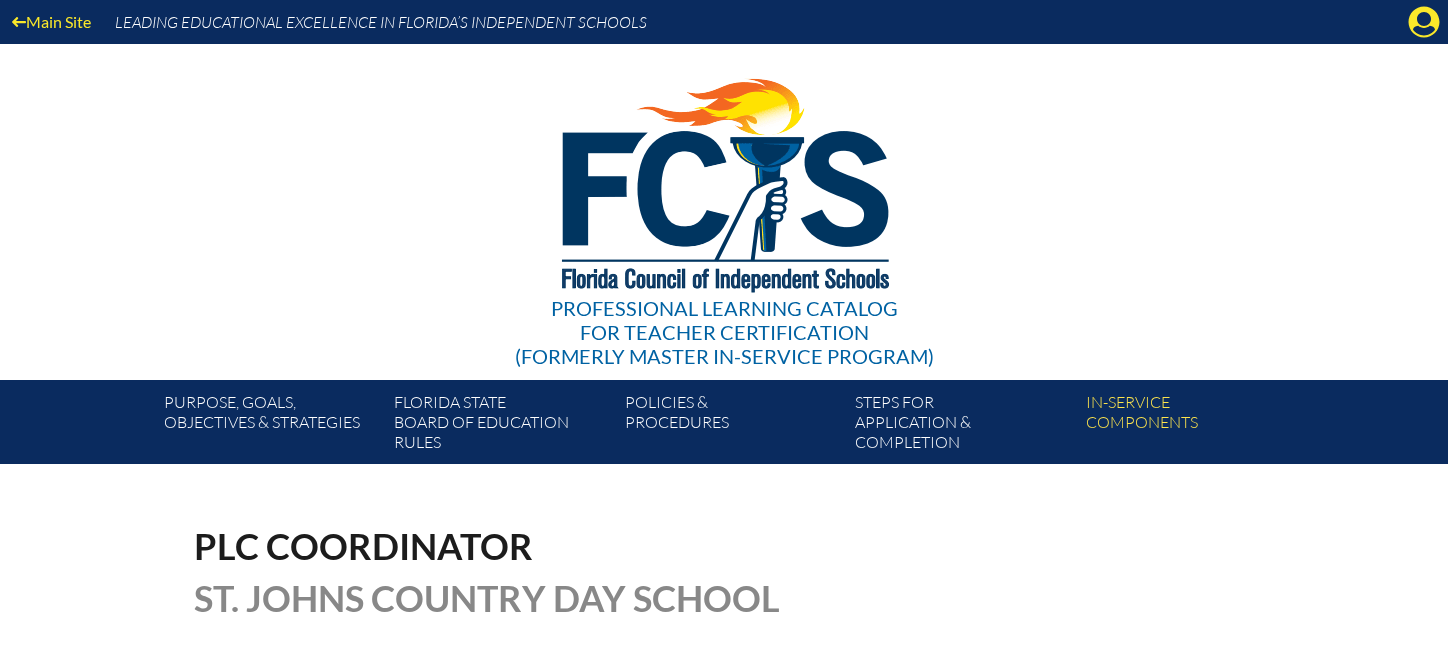 scroll, scrollTop: 0, scrollLeft: 0, axis: both 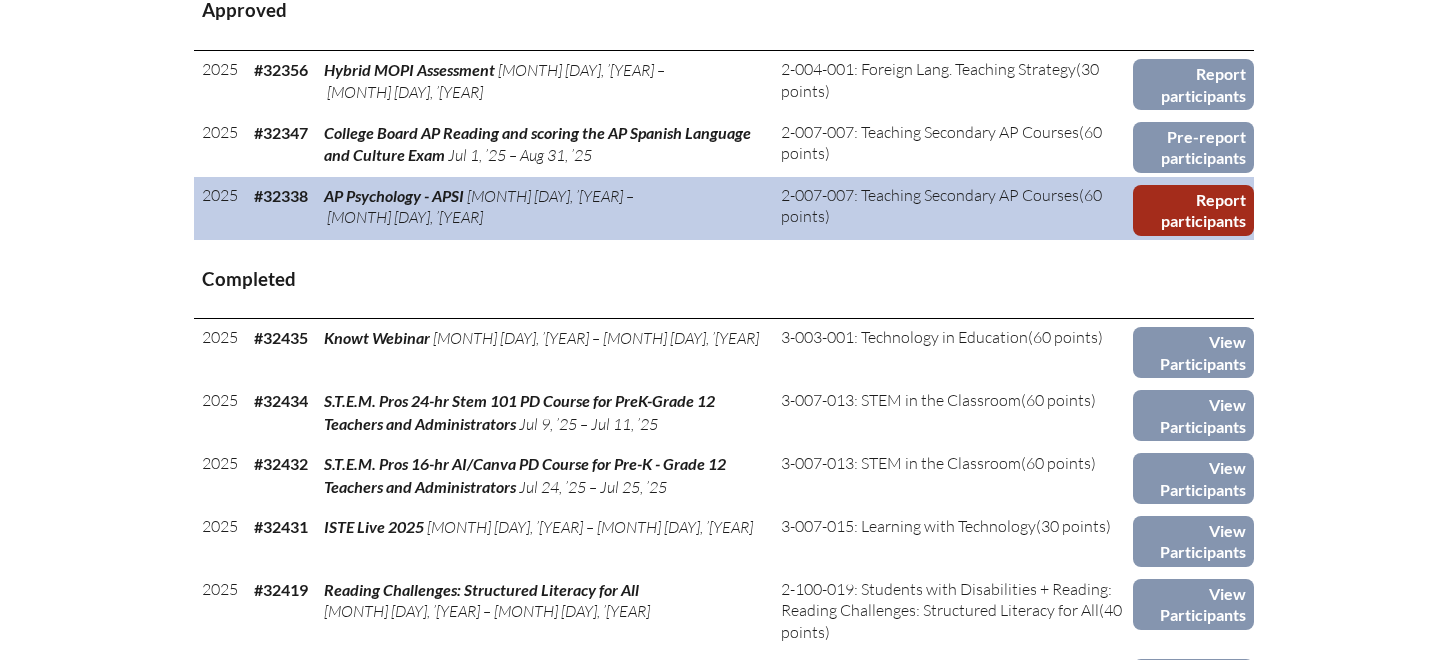 click on "Report participants" at bounding box center (1193, 210) 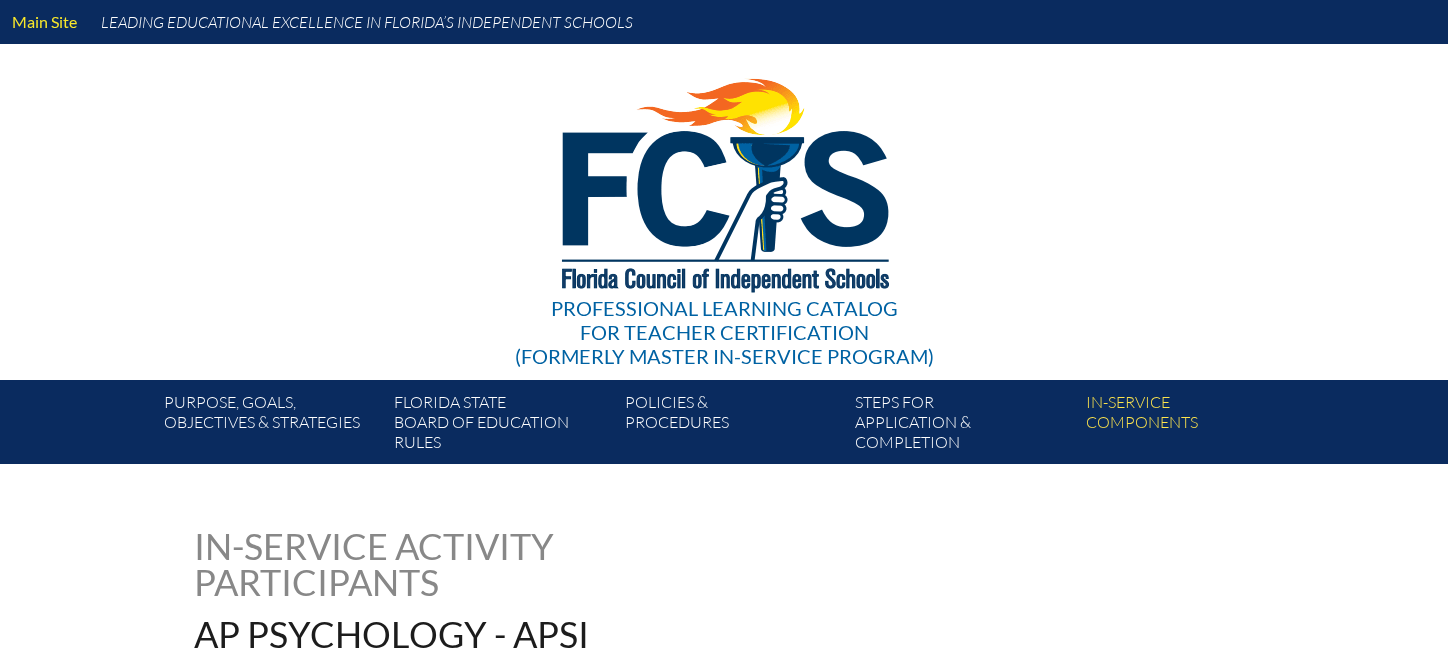 scroll, scrollTop: 0, scrollLeft: 0, axis: both 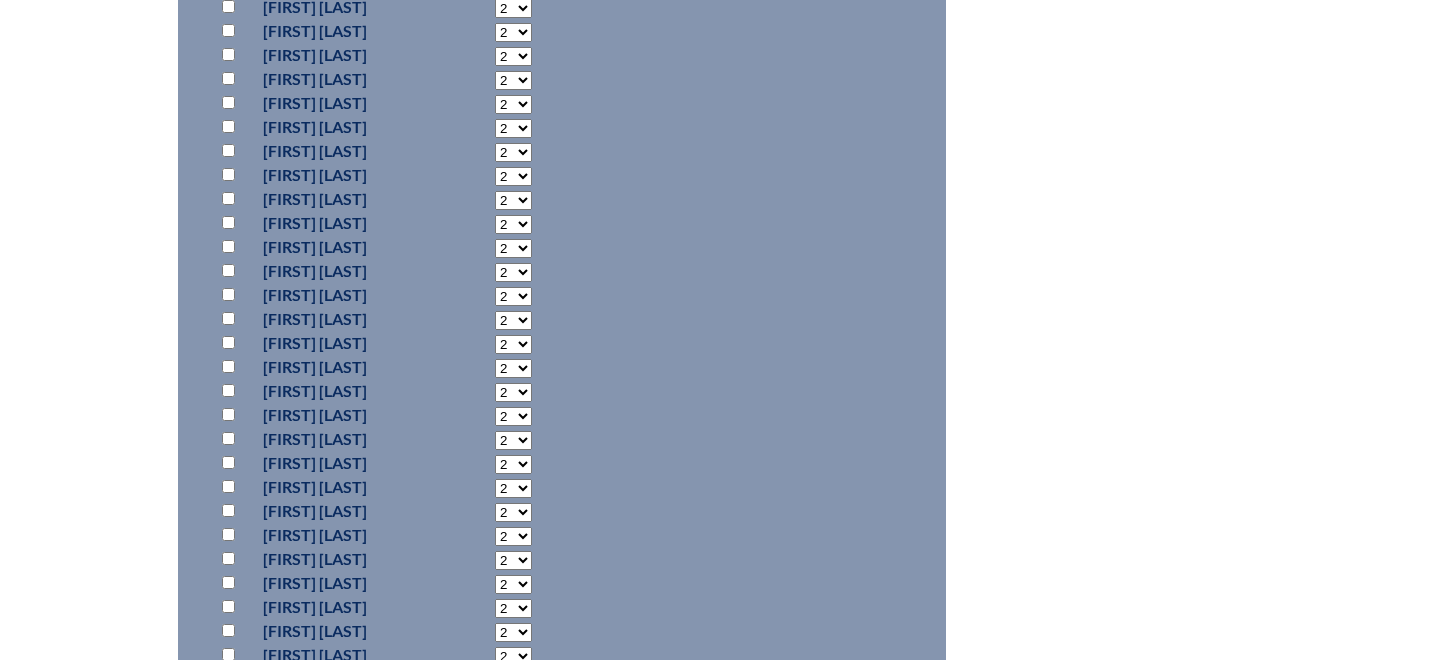 click at bounding box center (228, 126) 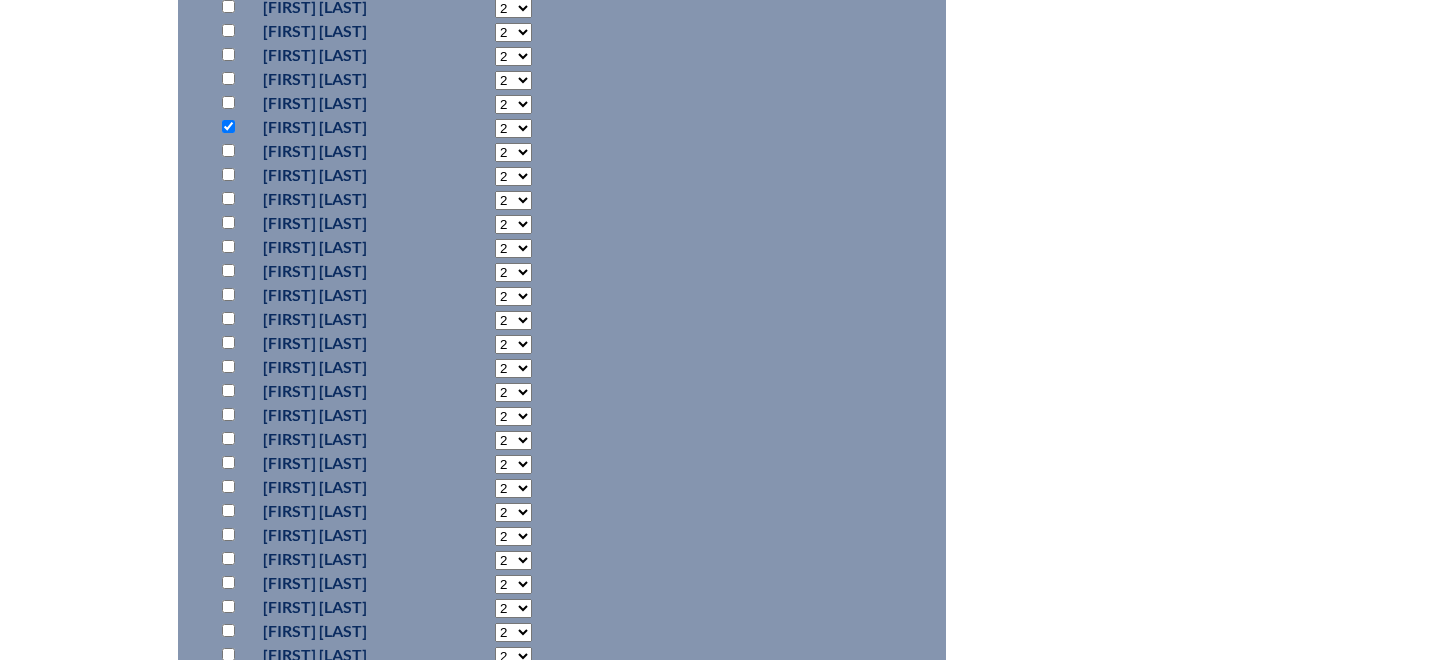 click on "2
3
4
5
6
7
8 9 10 11 12 13 14 15 16 17 18 19 20 21 22 23" at bounding box center (513, -136) 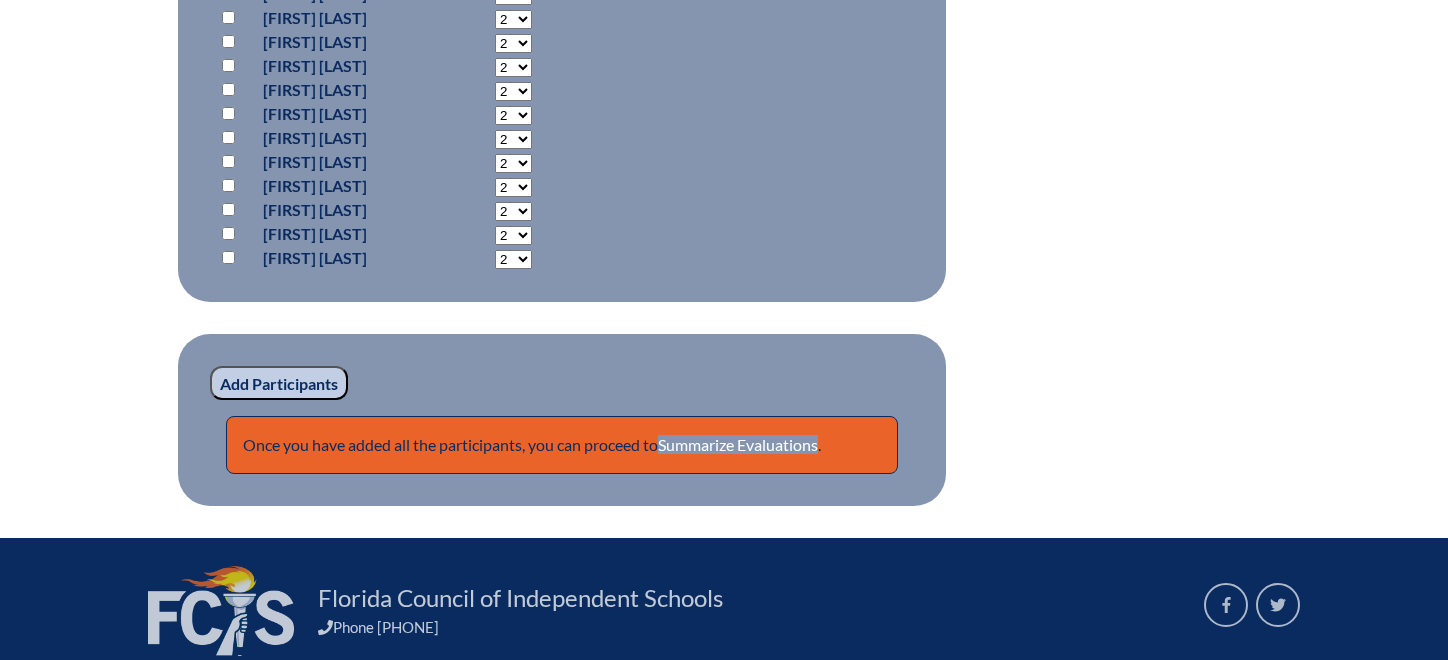 scroll, scrollTop: 1702, scrollLeft: 0, axis: vertical 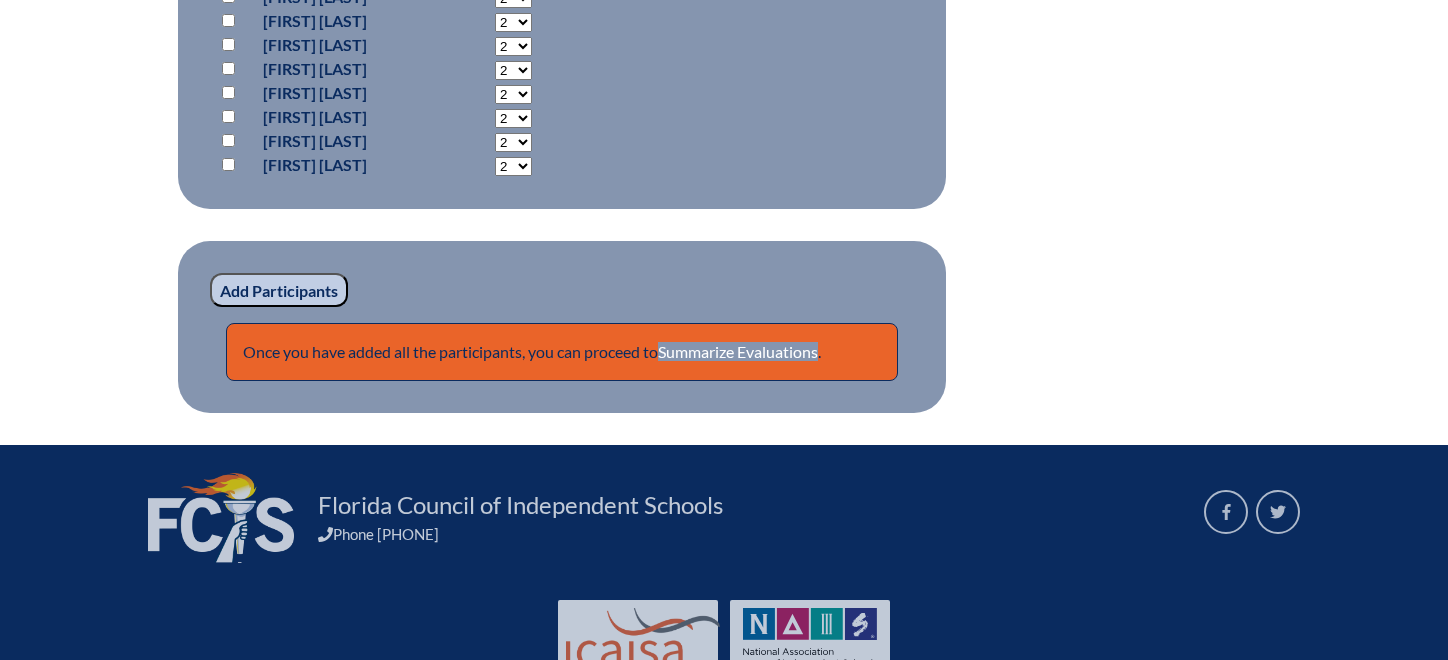 click on "Add Participants" at bounding box center [279, 290] 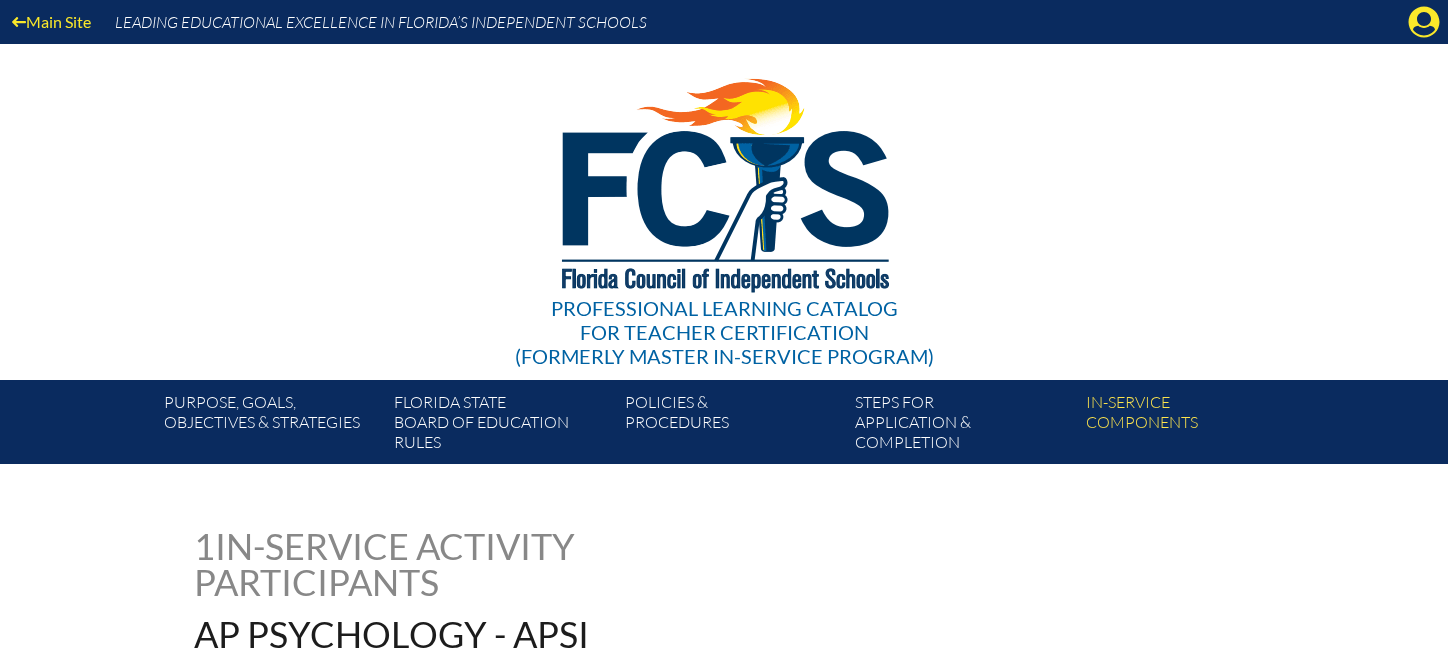 scroll, scrollTop: 1812, scrollLeft: 0, axis: vertical 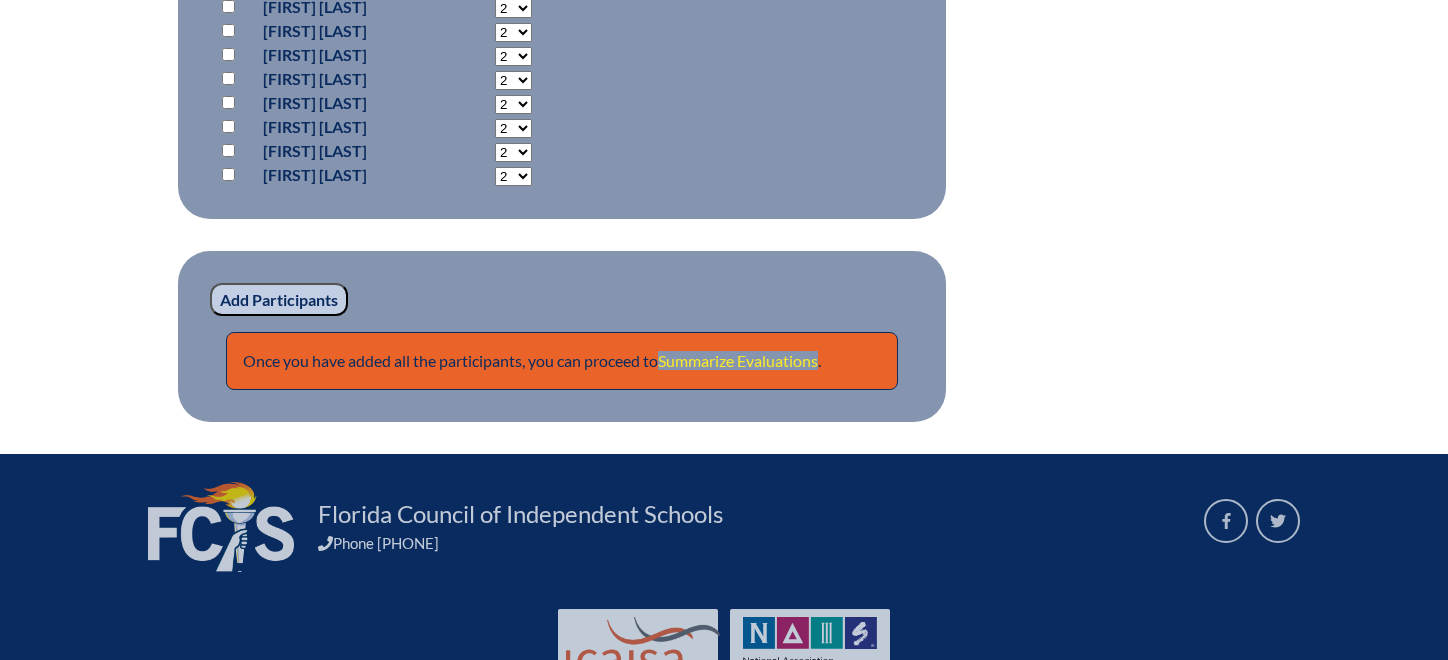 click on "Summarize Evaluations" at bounding box center [738, 360] 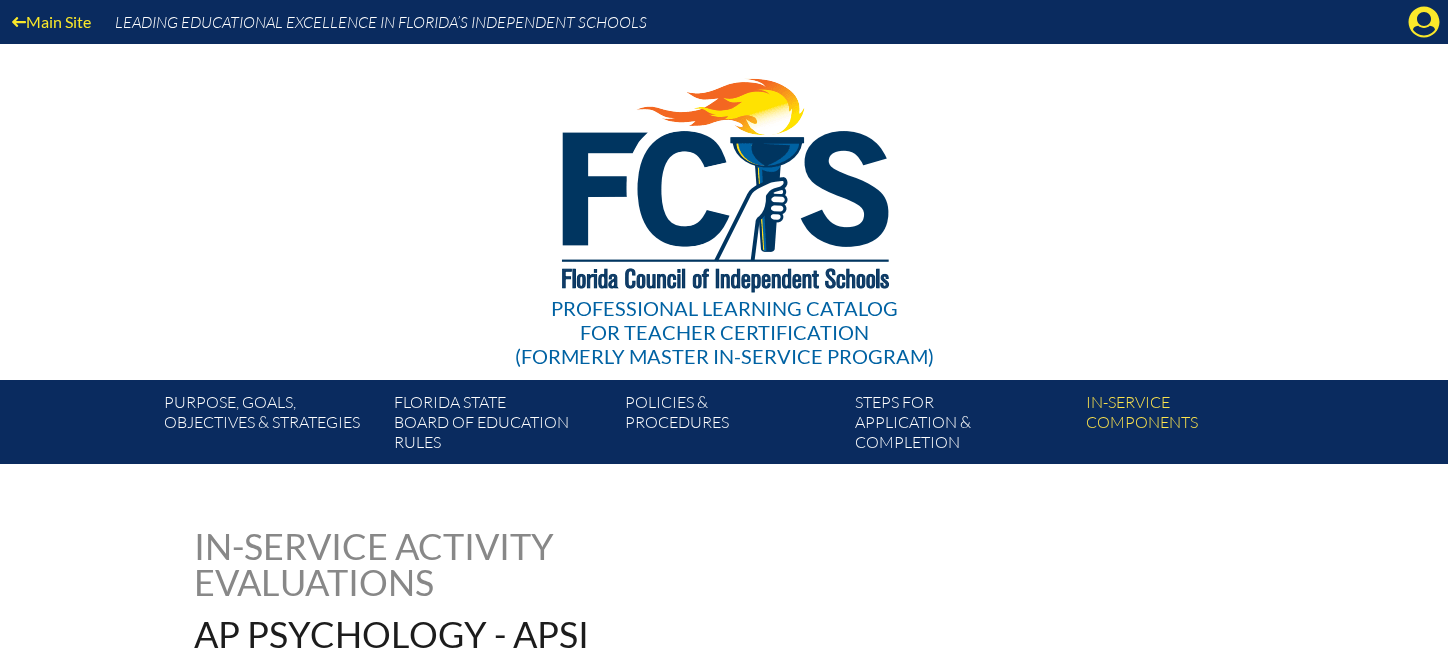 scroll, scrollTop: 0, scrollLeft: 0, axis: both 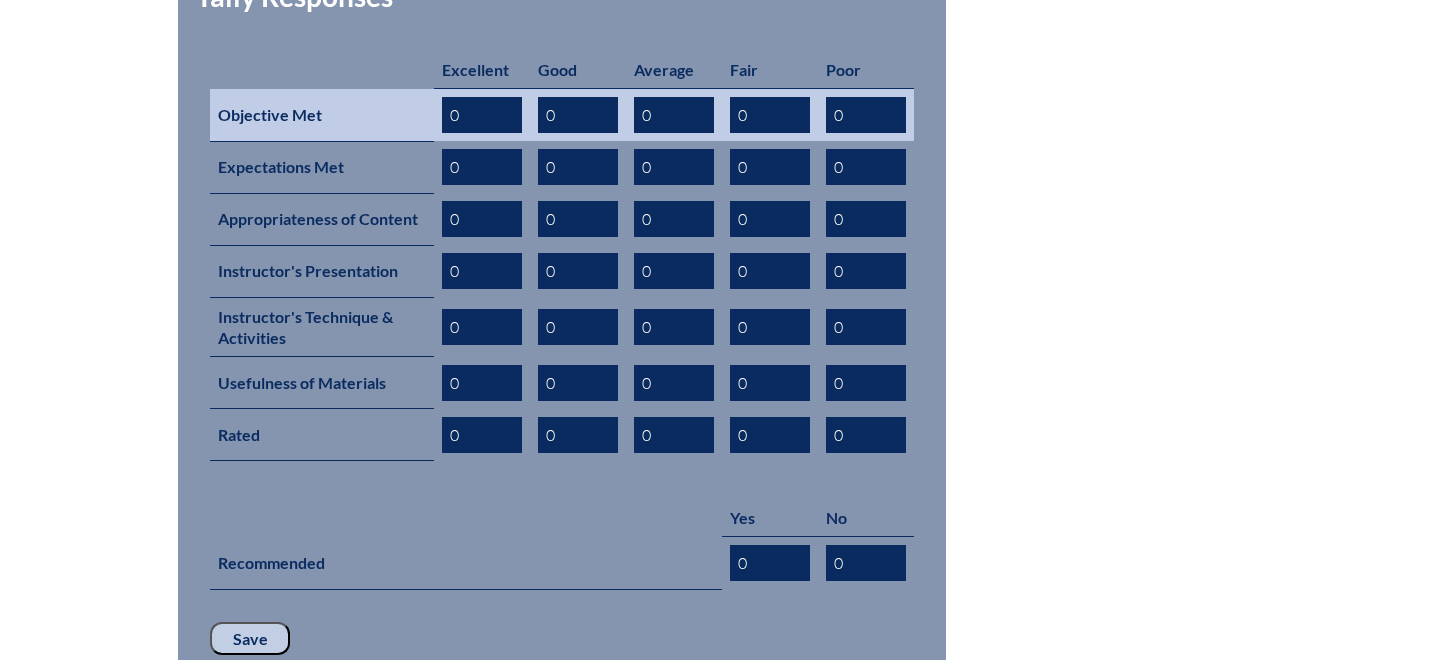 click on "0" at bounding box center (482, 115) 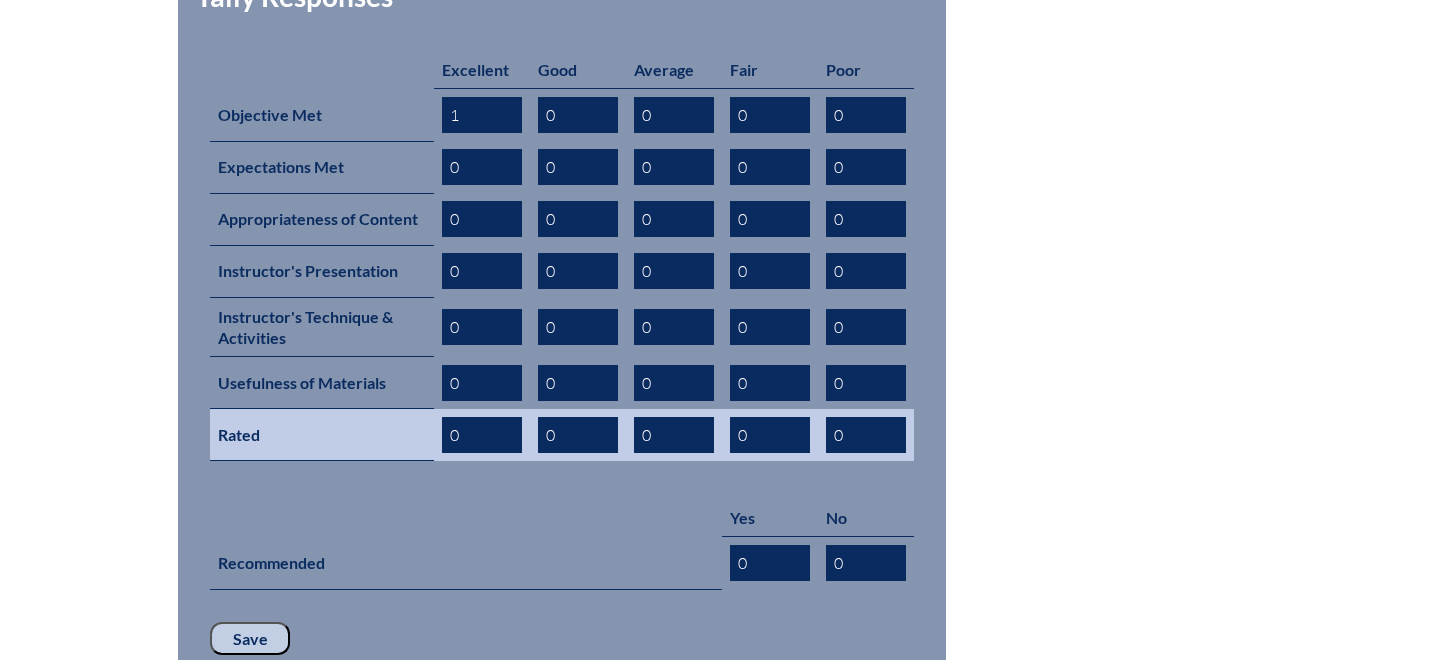 type on "1" 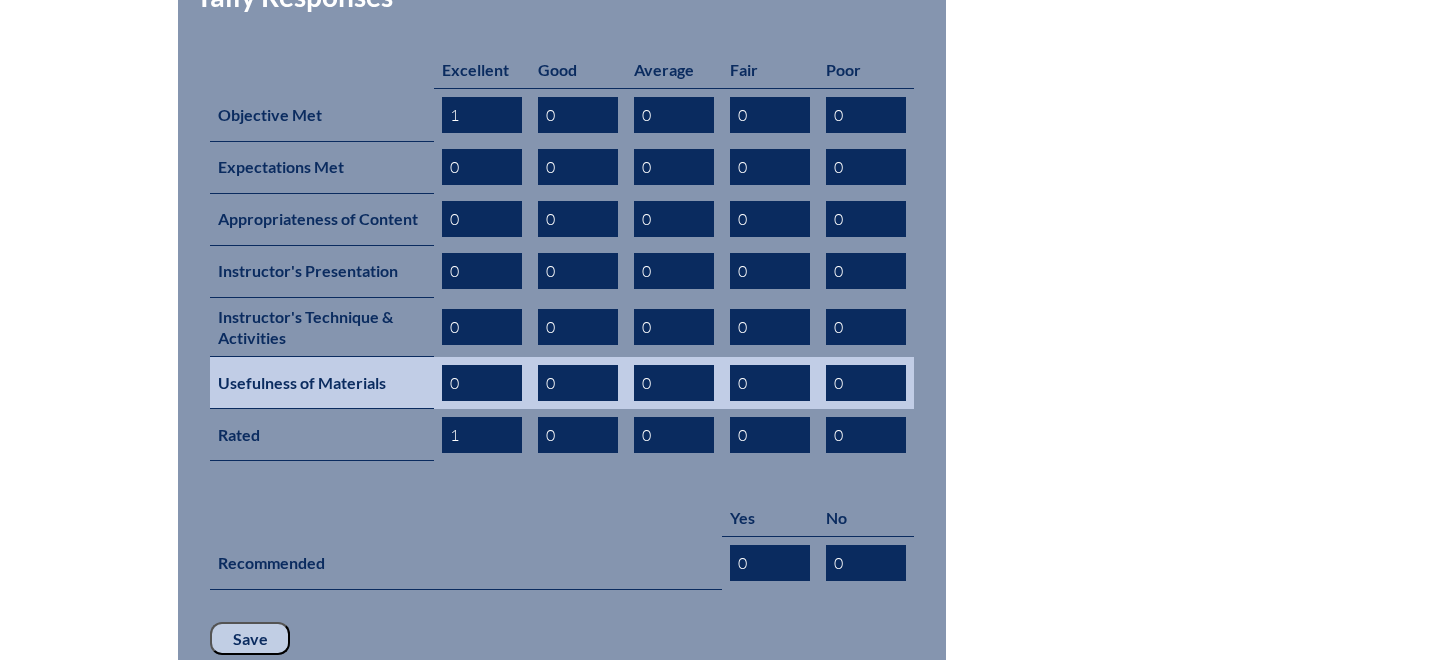 type on "1" 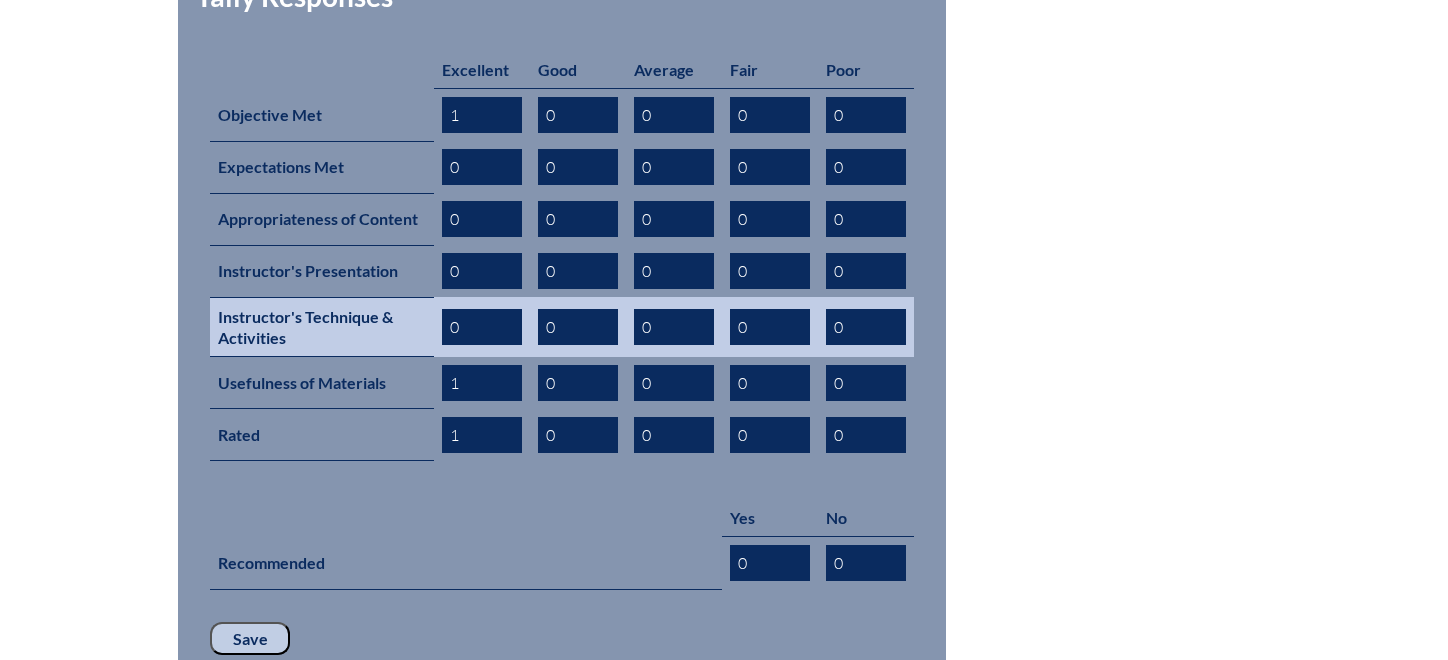 type on "1" 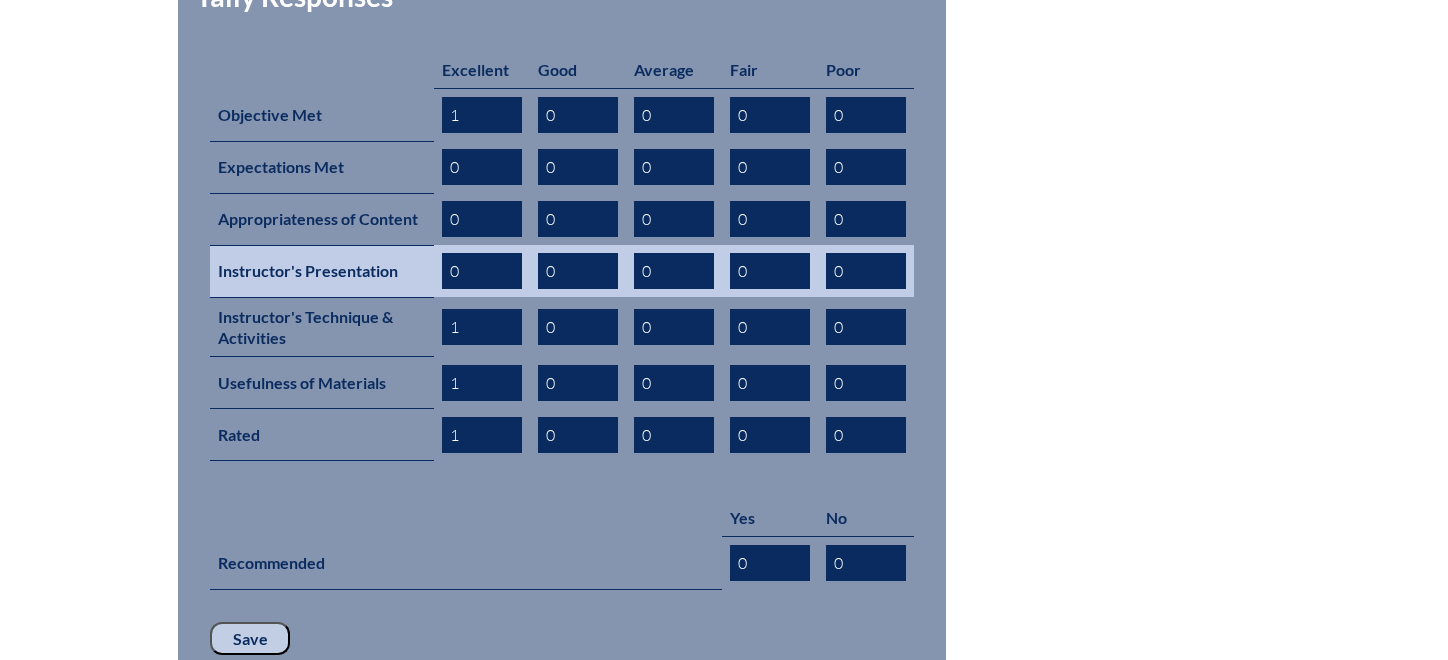 type on "1" 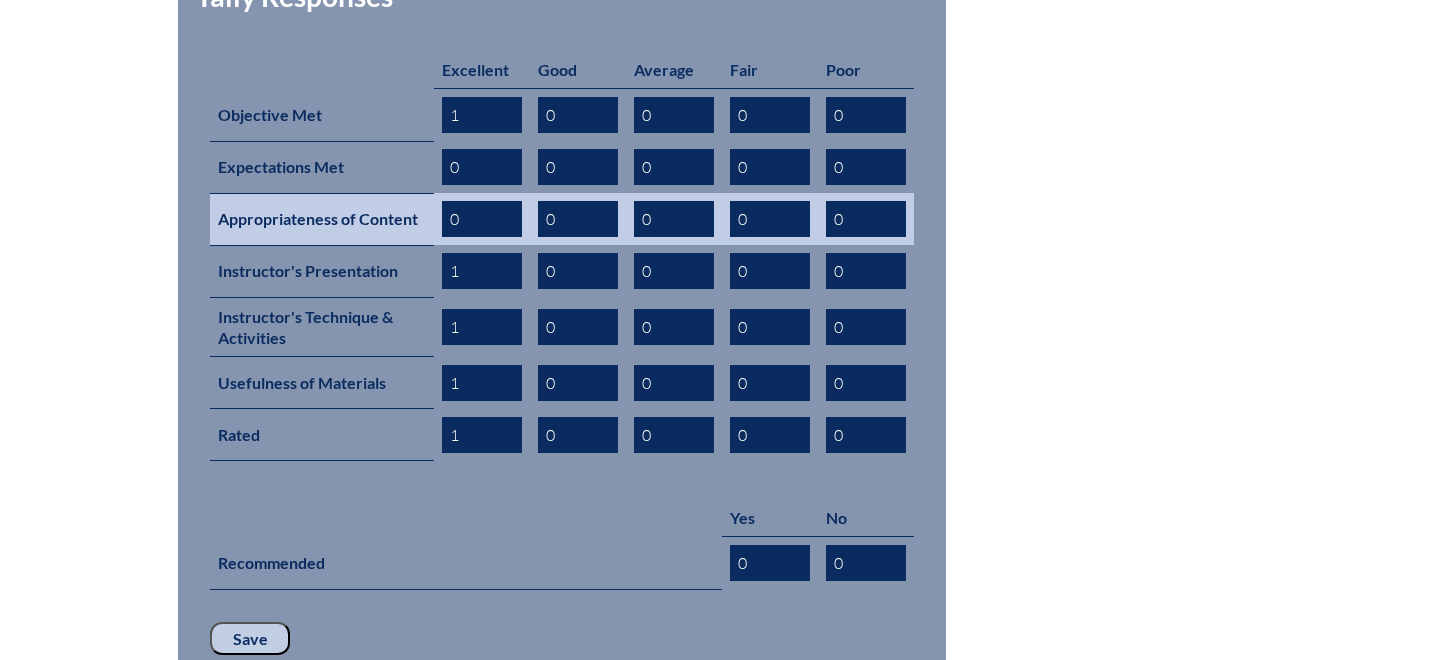 type on "1" 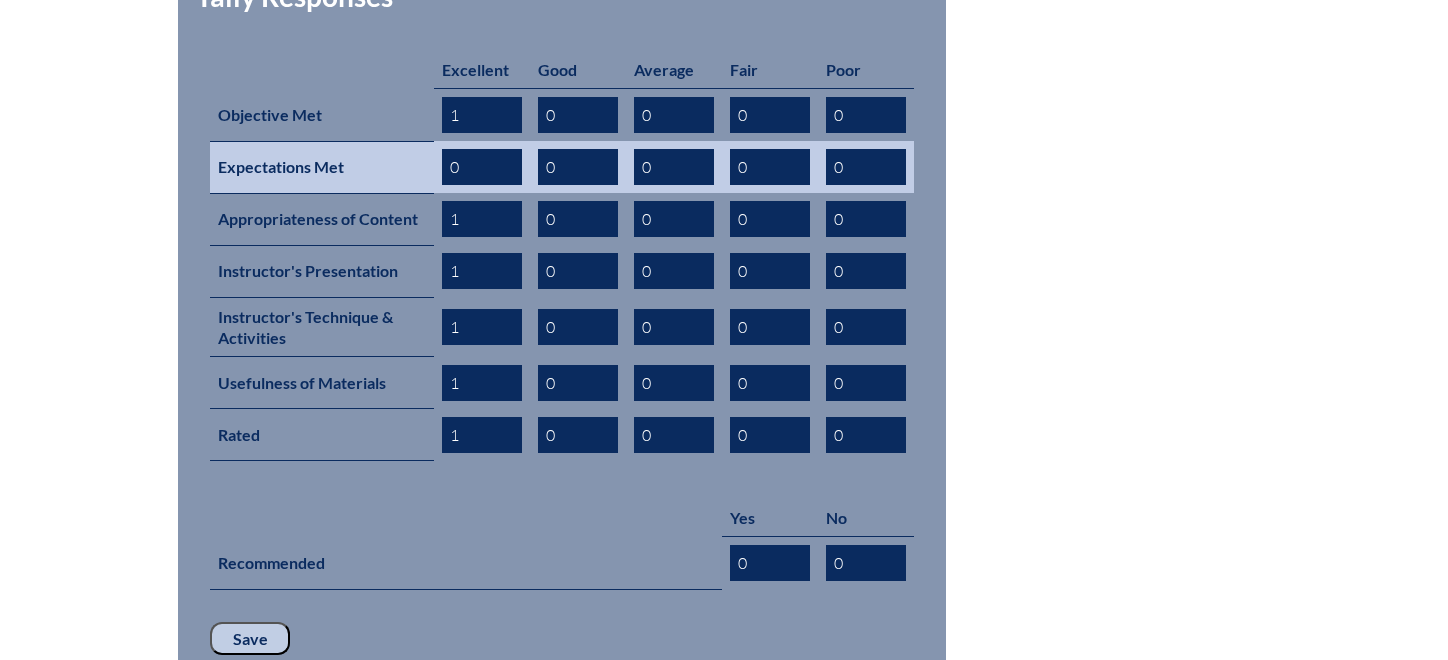 type on "1" 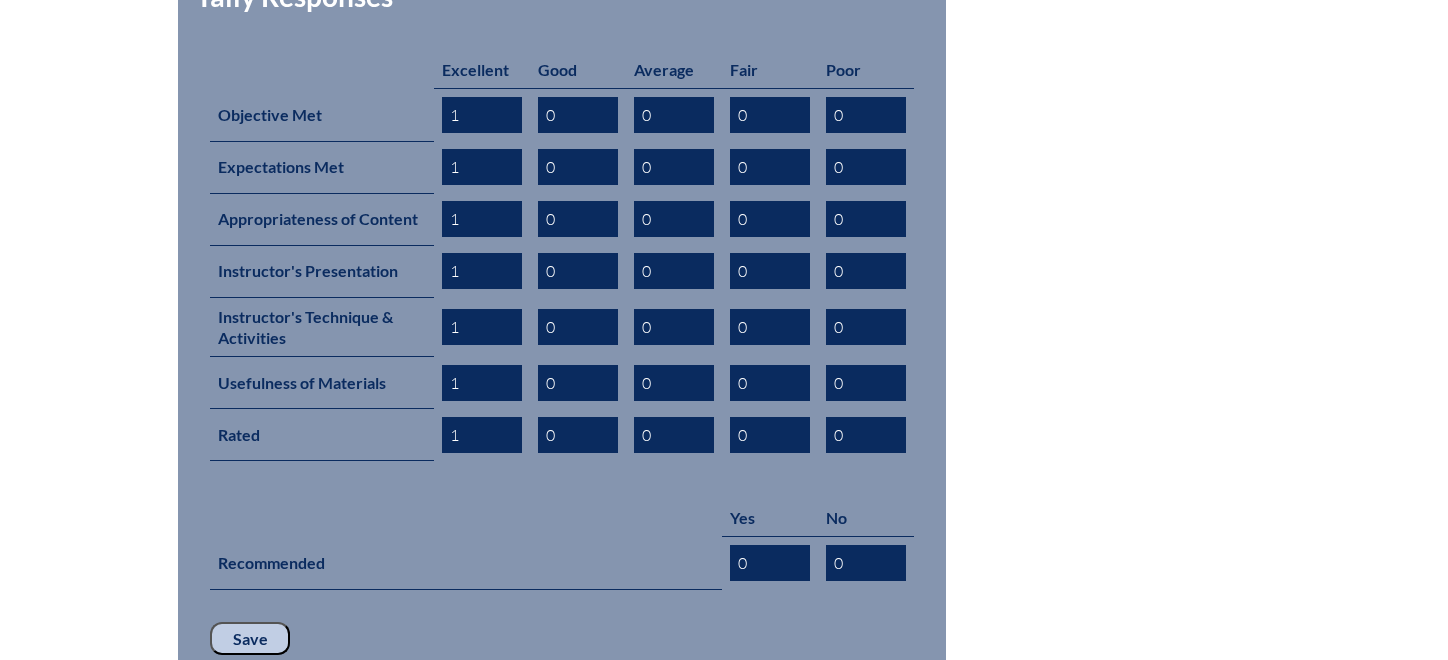 type on "1" 